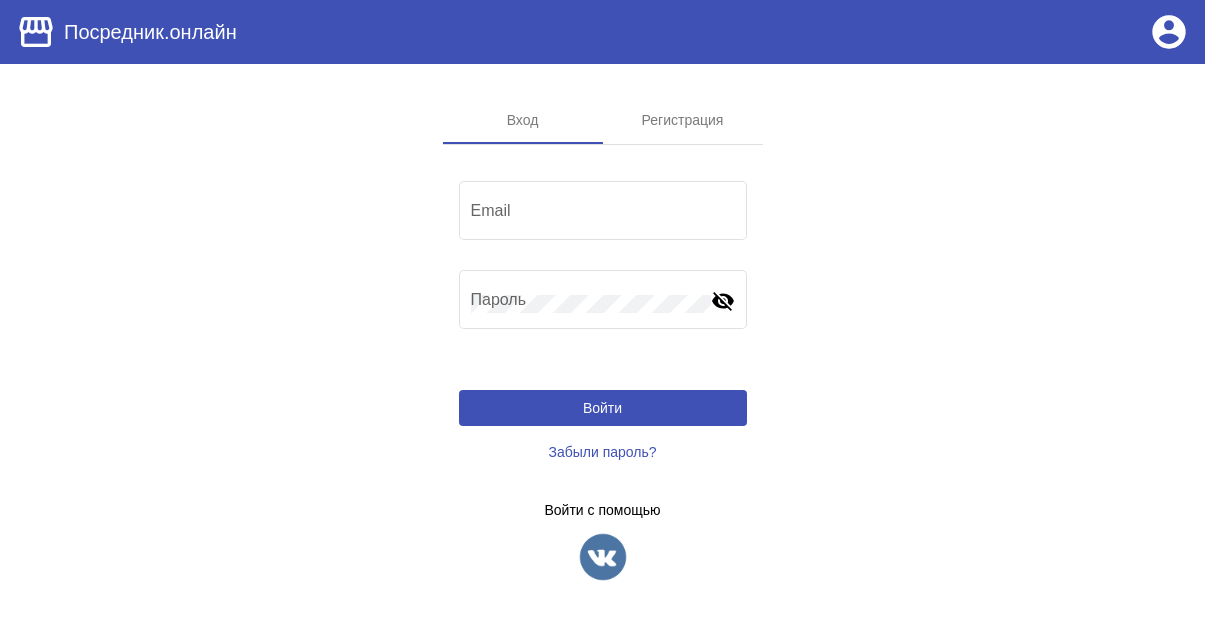 scroll, scrollTop: 0, scrollLeft: 0, axis: both 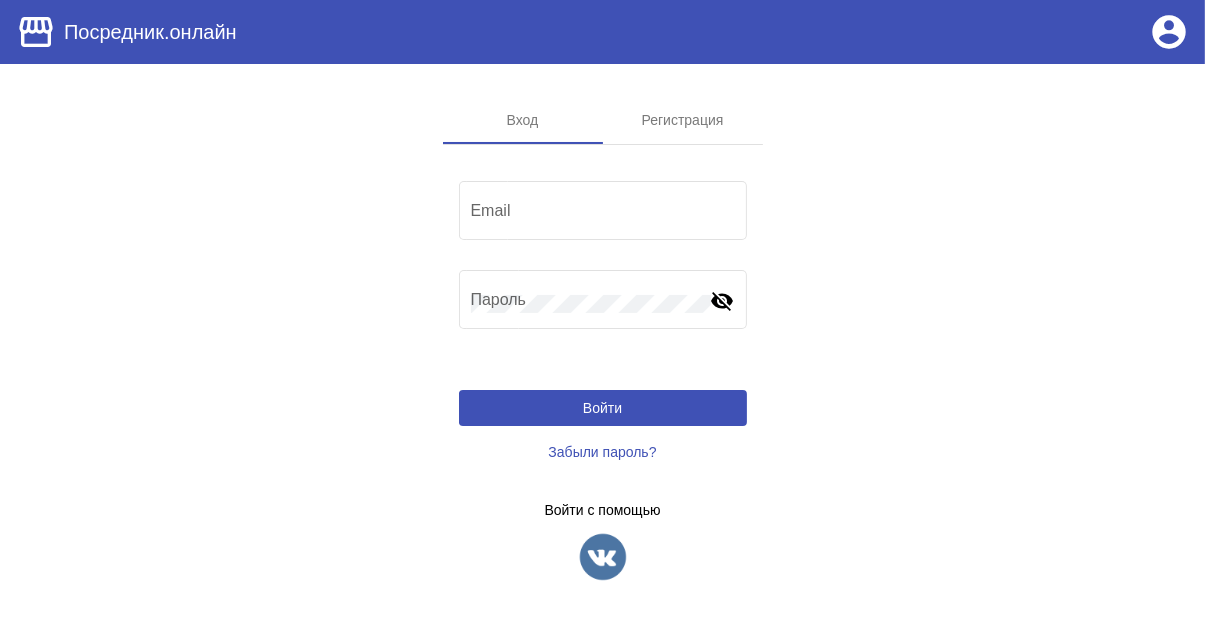 click on "Email" at bounding box center [603, 215] 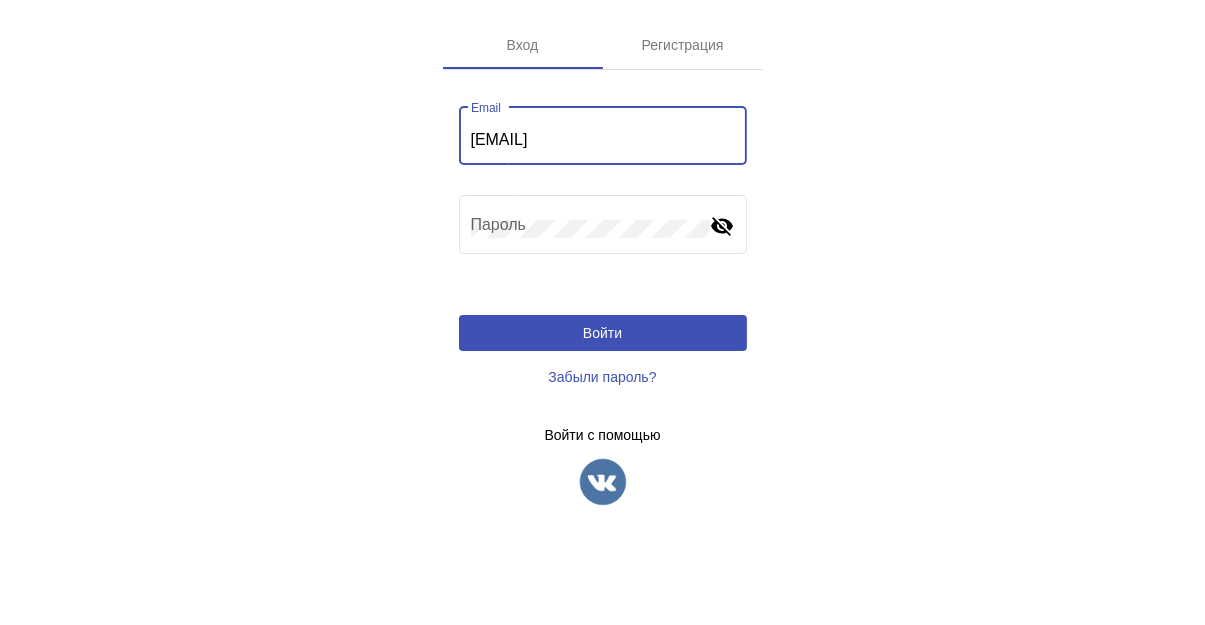 type on "[EMAIL]" 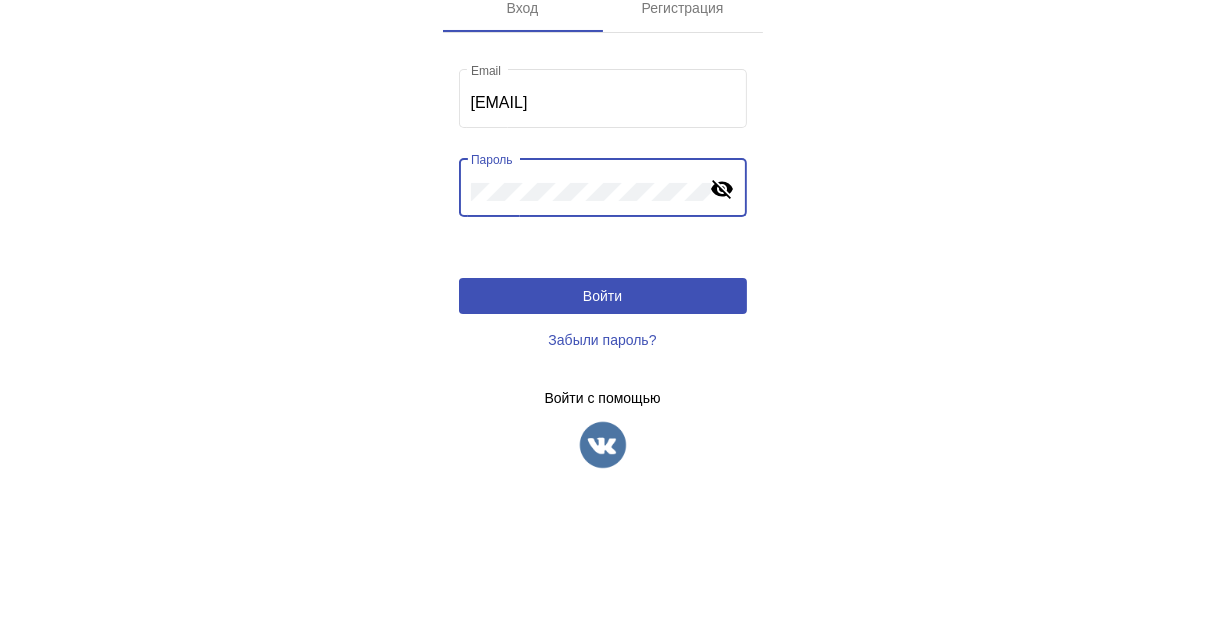 click on "Войти" at bounding box center (603, 408) 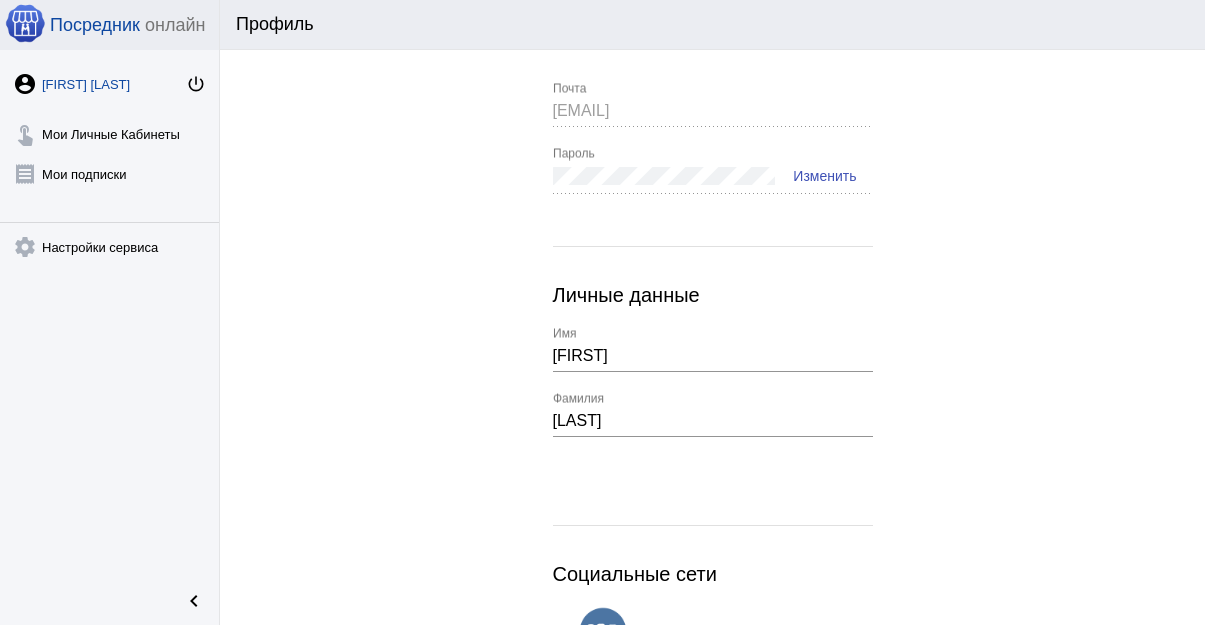 scroll, scrollTop: 0, scrollLeft: 0, axis: both 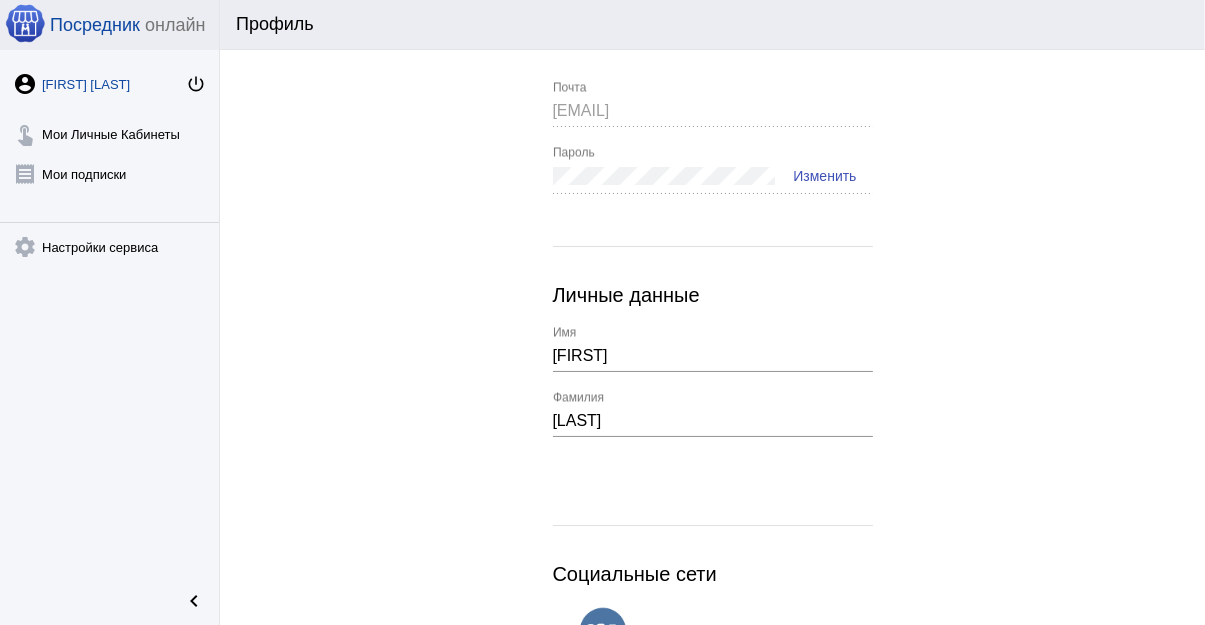 click on "touch_app  Мои Личные Кабинеты" 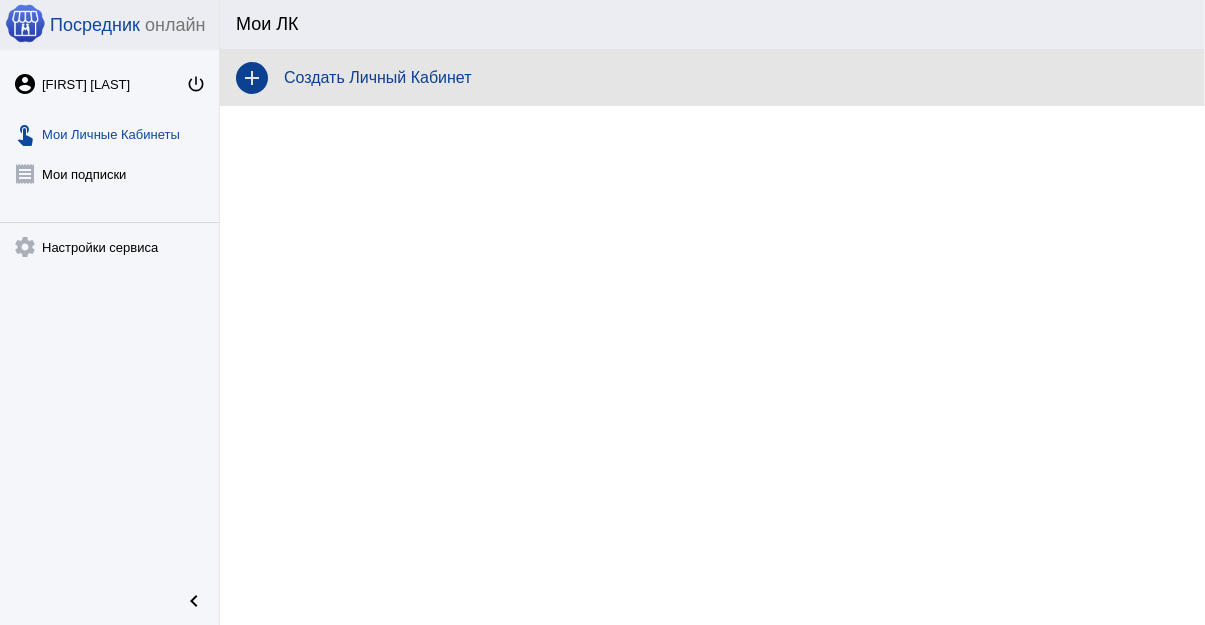 click on "add" 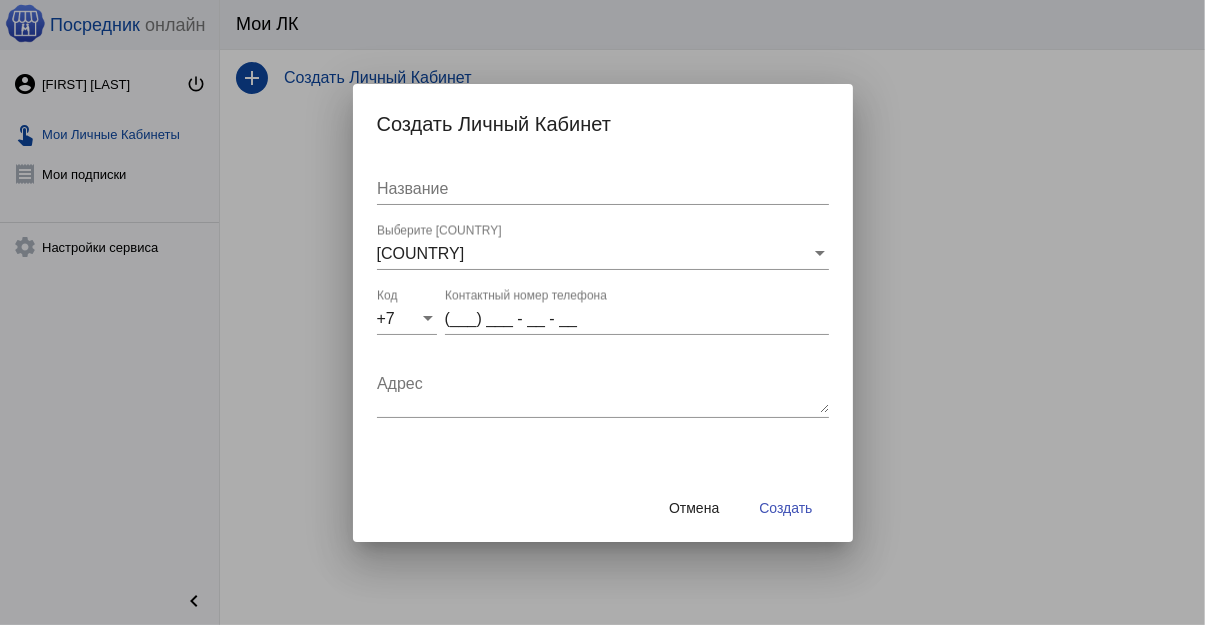 click on "Название" at bounding box center (603, 189) 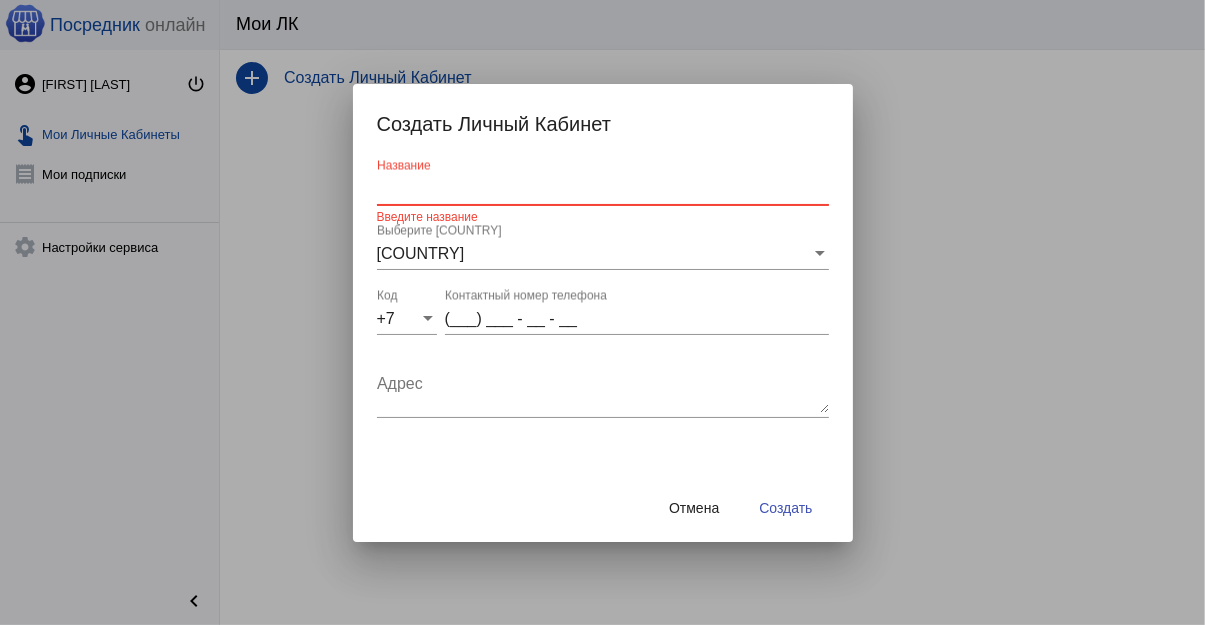 click on "Название" at bounding box center (603, 189) 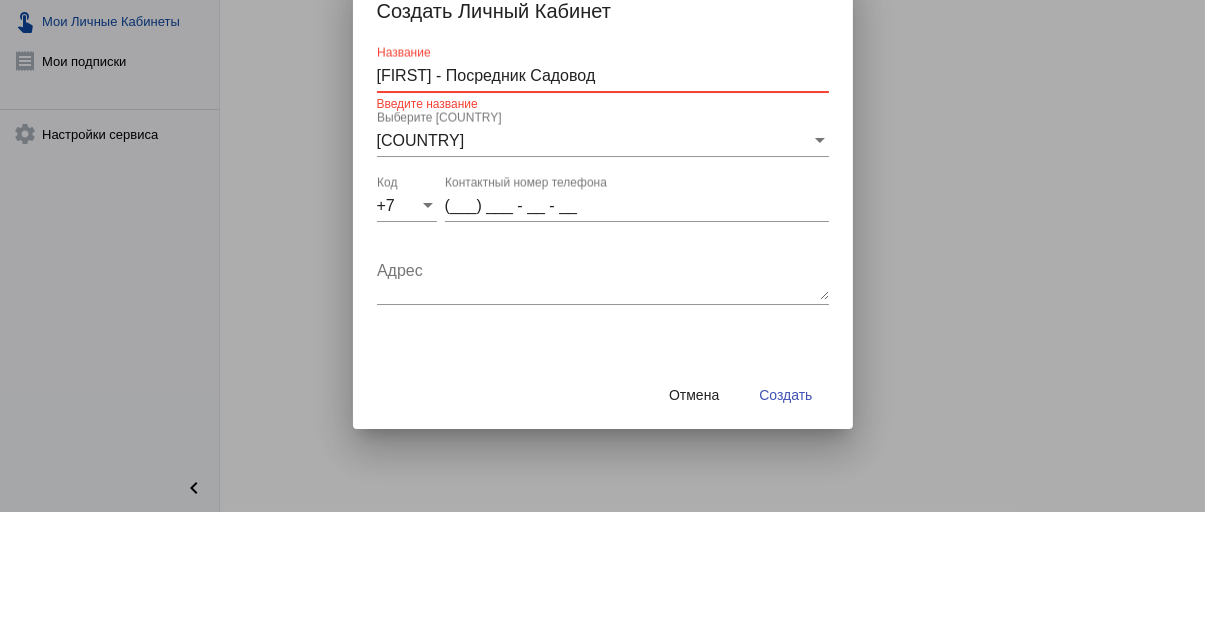 type on "Юсиф - Посредник Садовод" 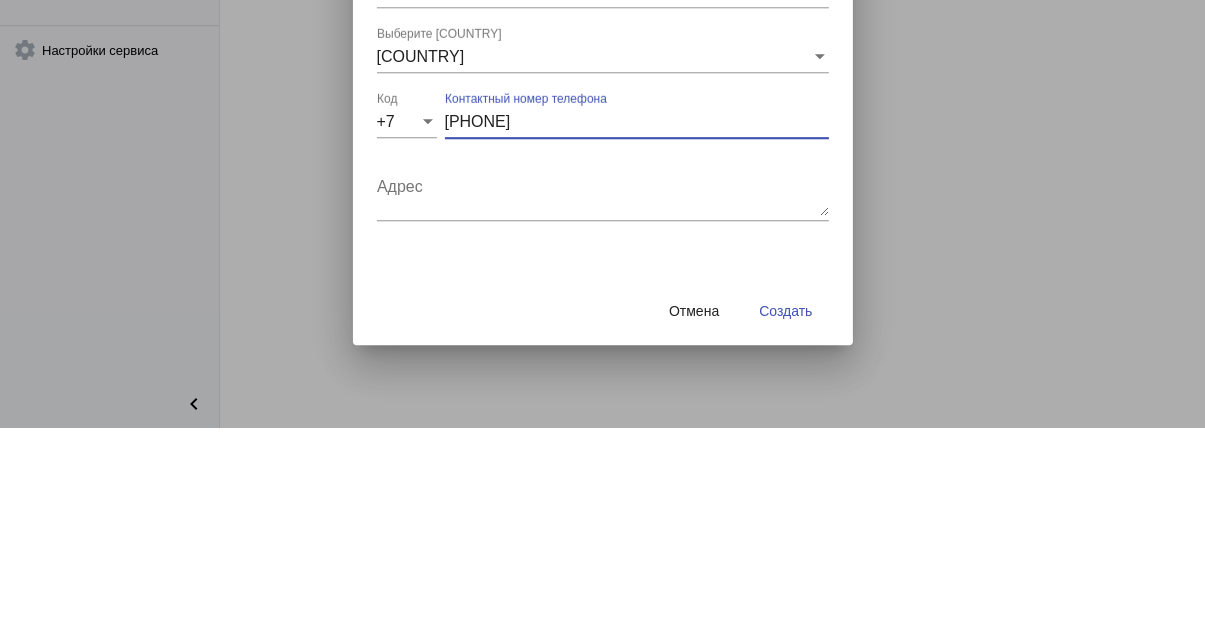type on "(926) 053 - 28 - 24" 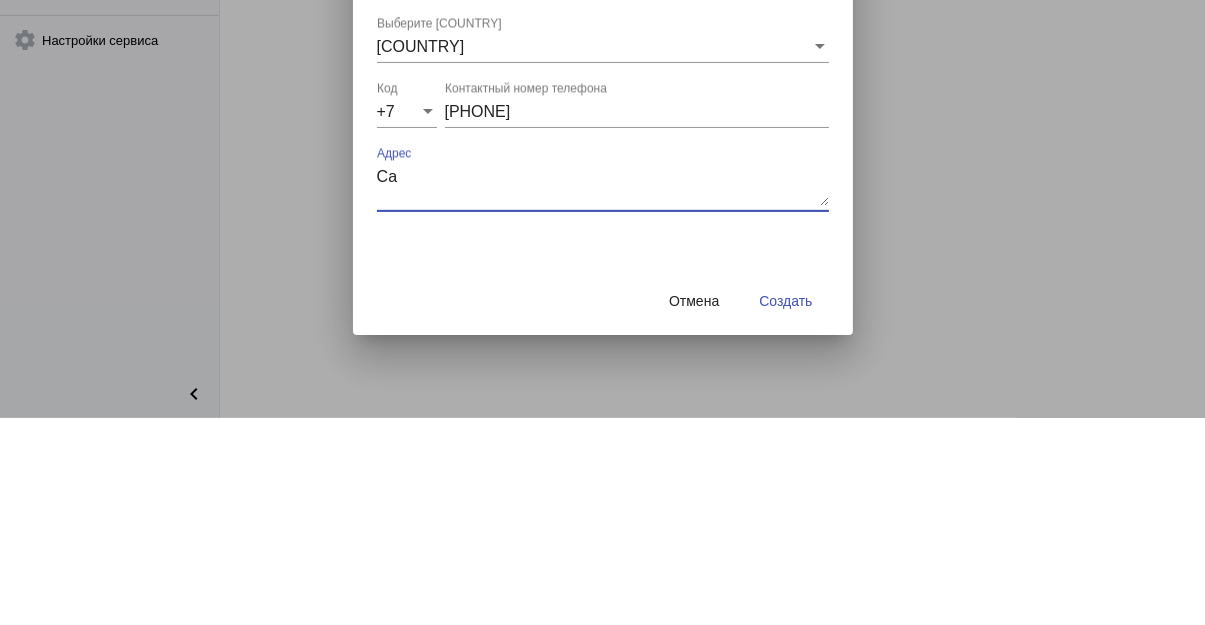 type on "С" 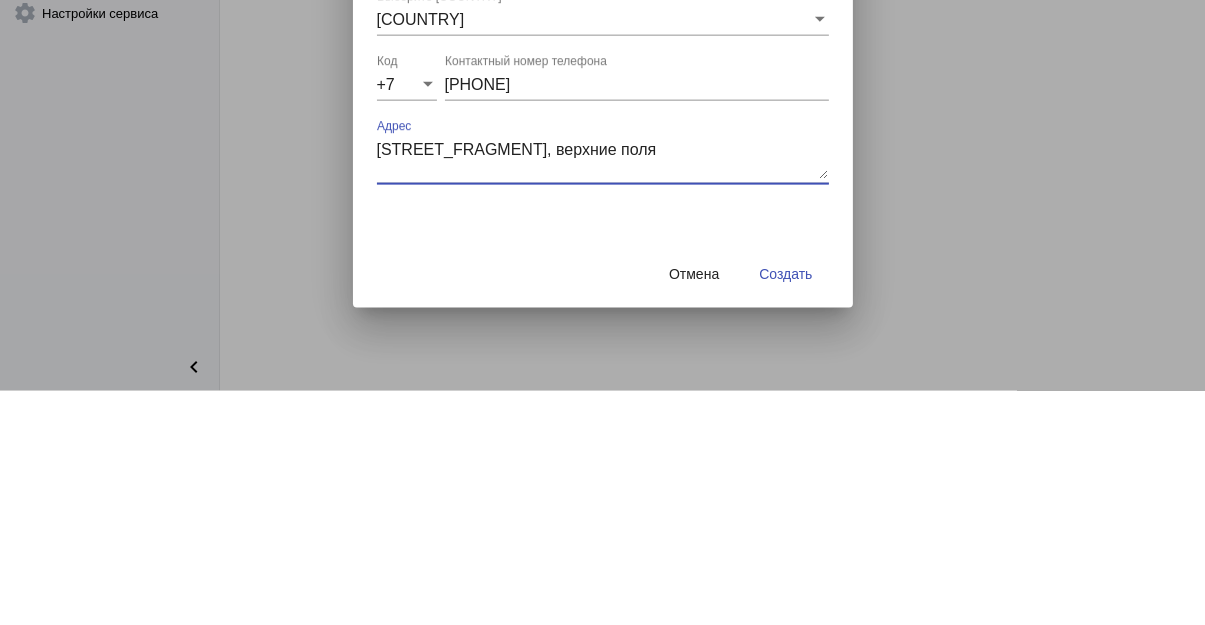 type on "Ул, верхние поля" 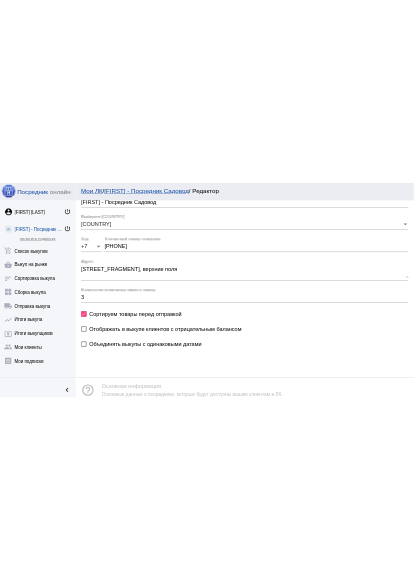 scroll, scrollTop: 0, scrollLeft: 0, axis: both 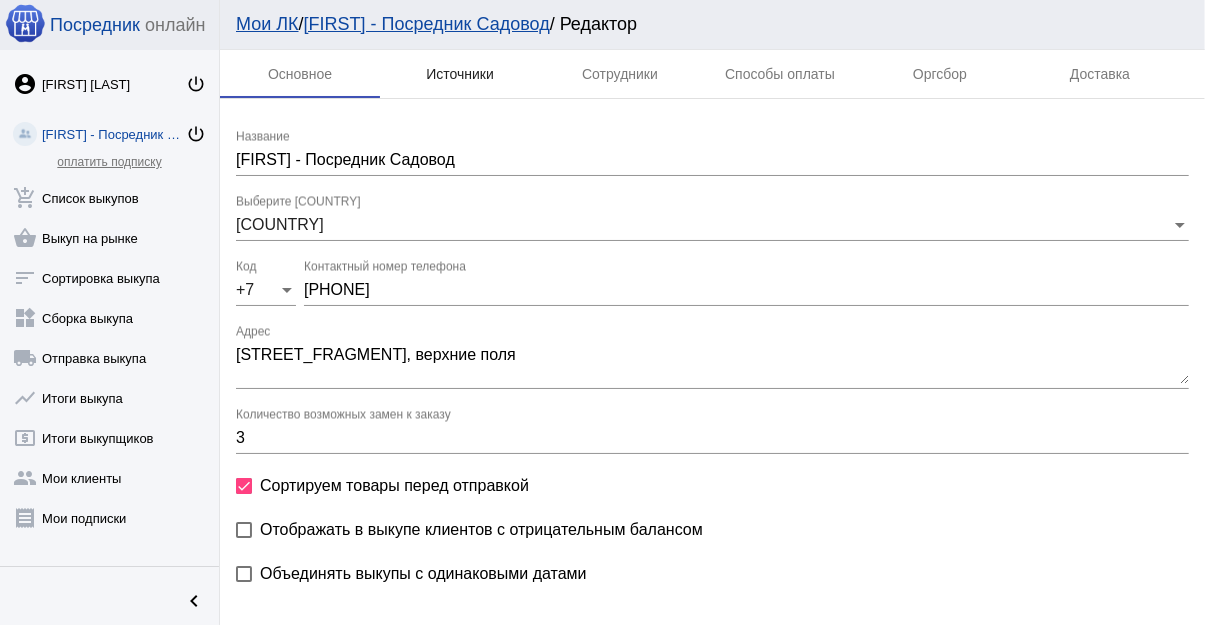 click on "Источники" at bounding box center (460, 74) 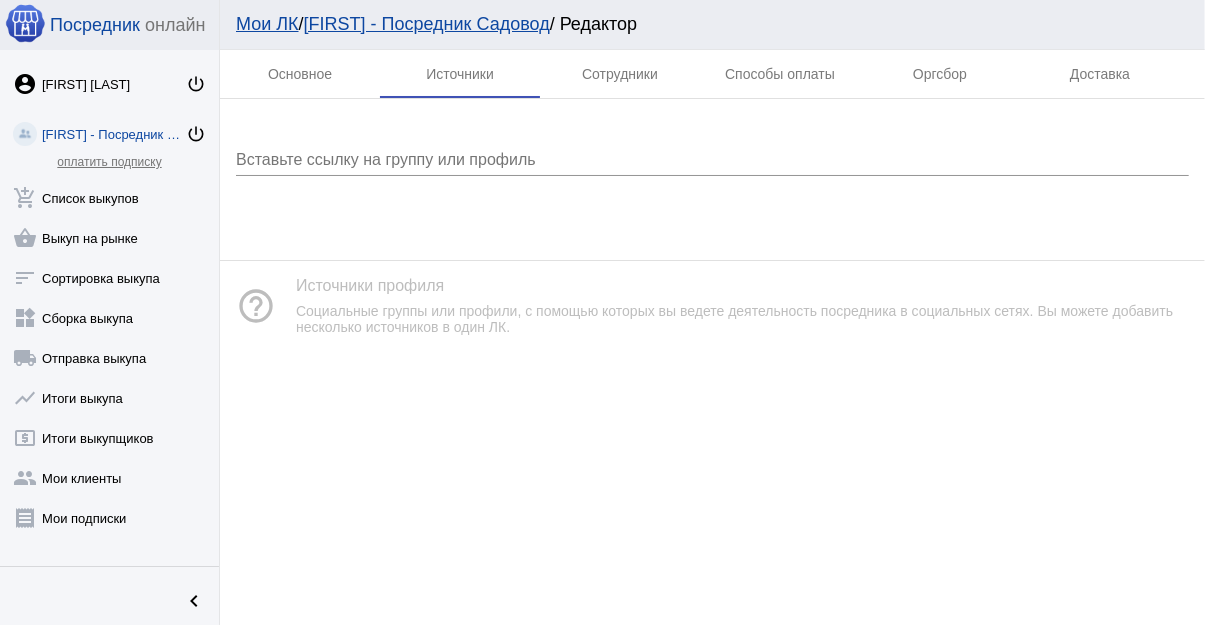 click on "Вставьте ссылку на группу или профиль" at bounding box center (712, 160) 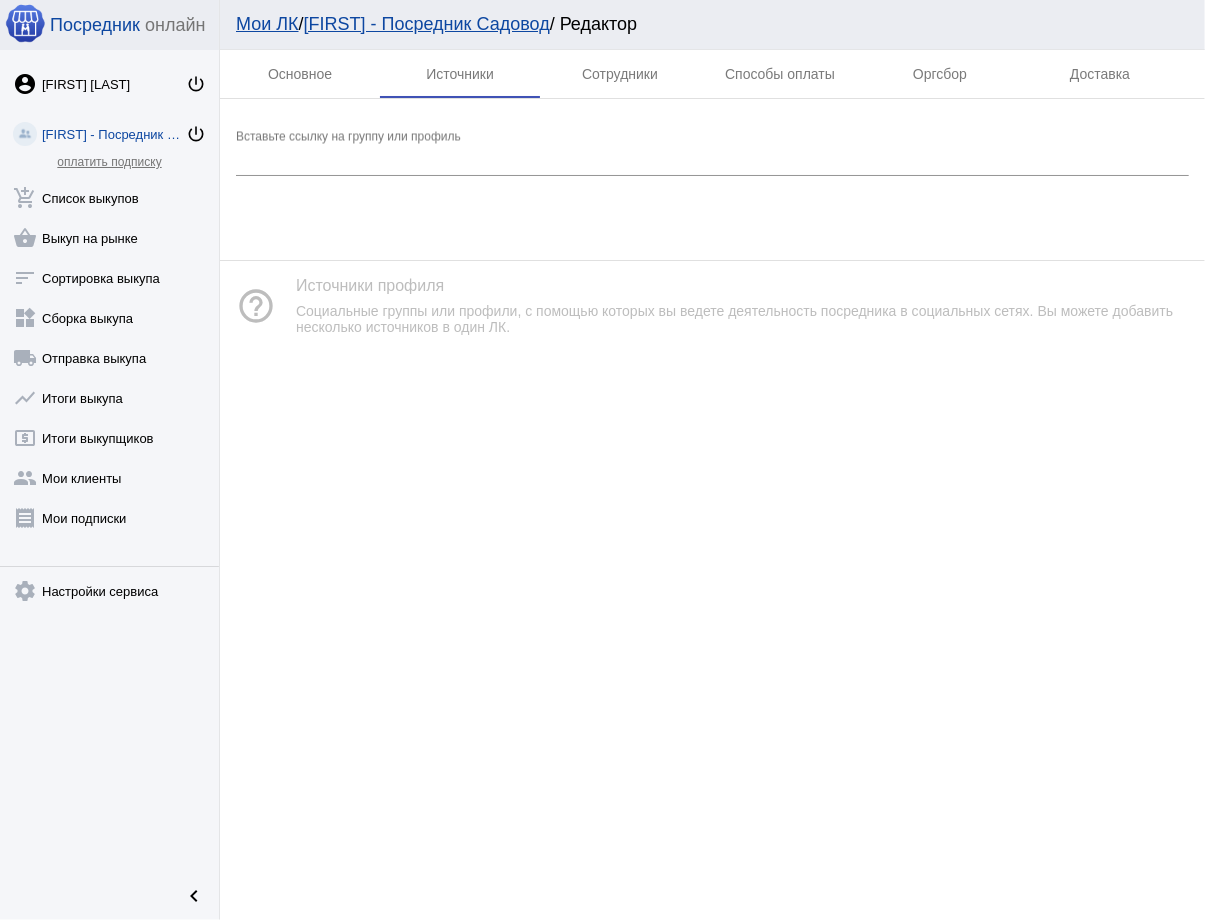 click on "Вставьте ссылку на группу или профиль" at bounding box center (712, 160) 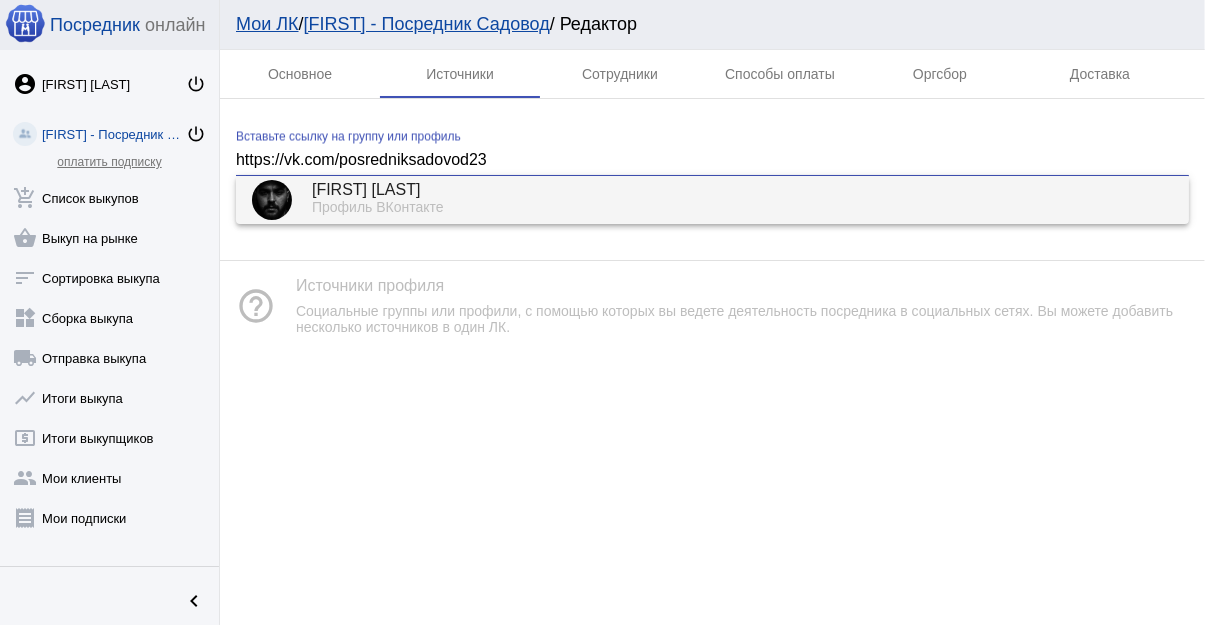 type on "https://vk.com/posredniksadovod23" 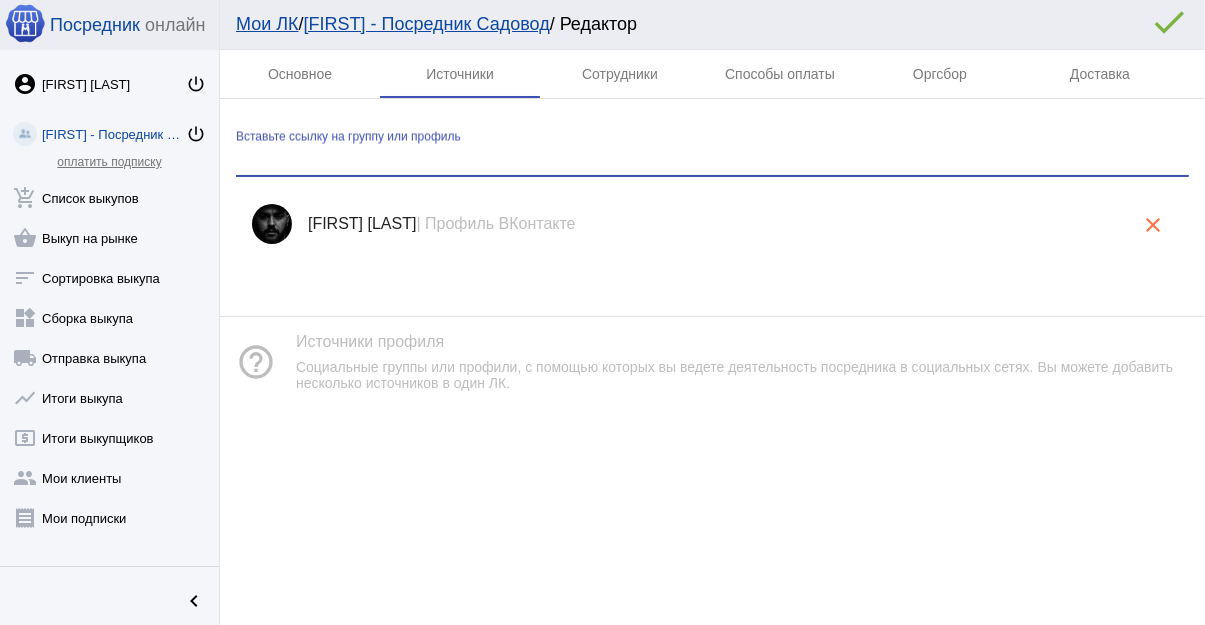 click on "error_outline" 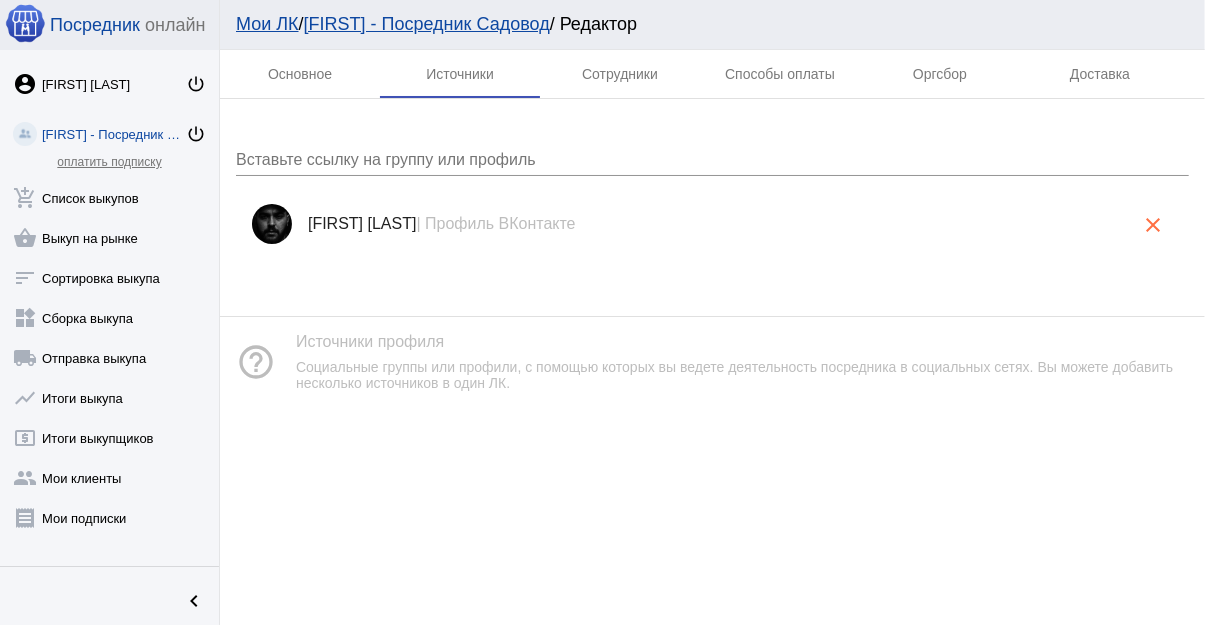 click on "Joseph Hasanov  | Профиль ВКонтакте clear" 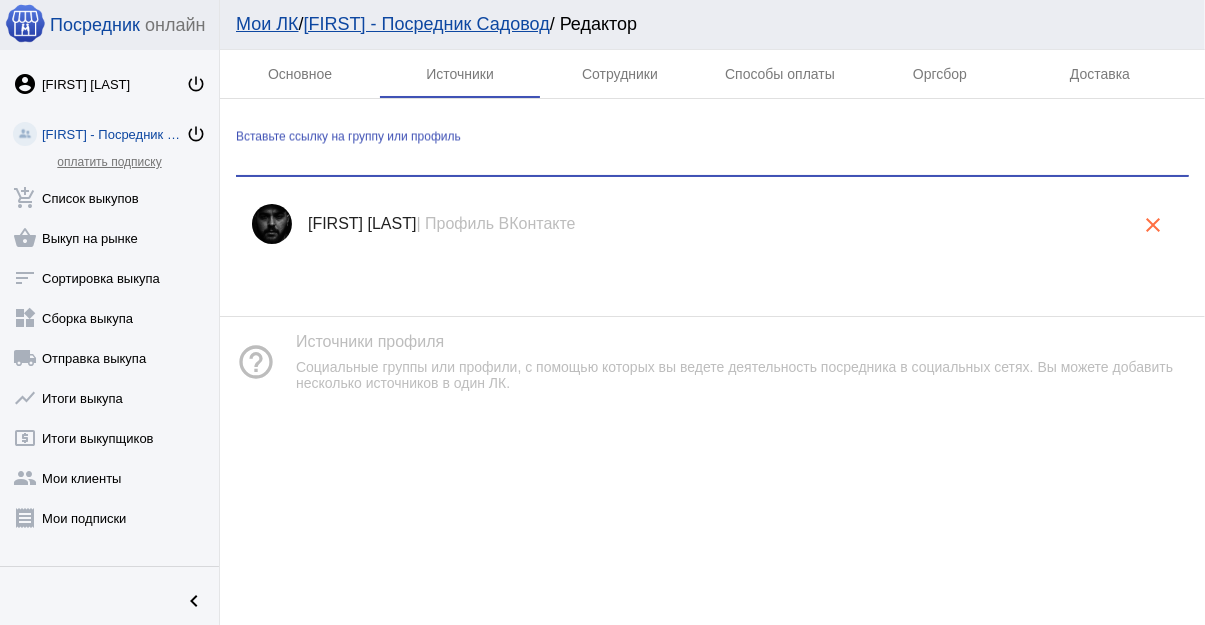 click on "Вставьте ссылку на группу или профиль" at bounding box center [712, 160] 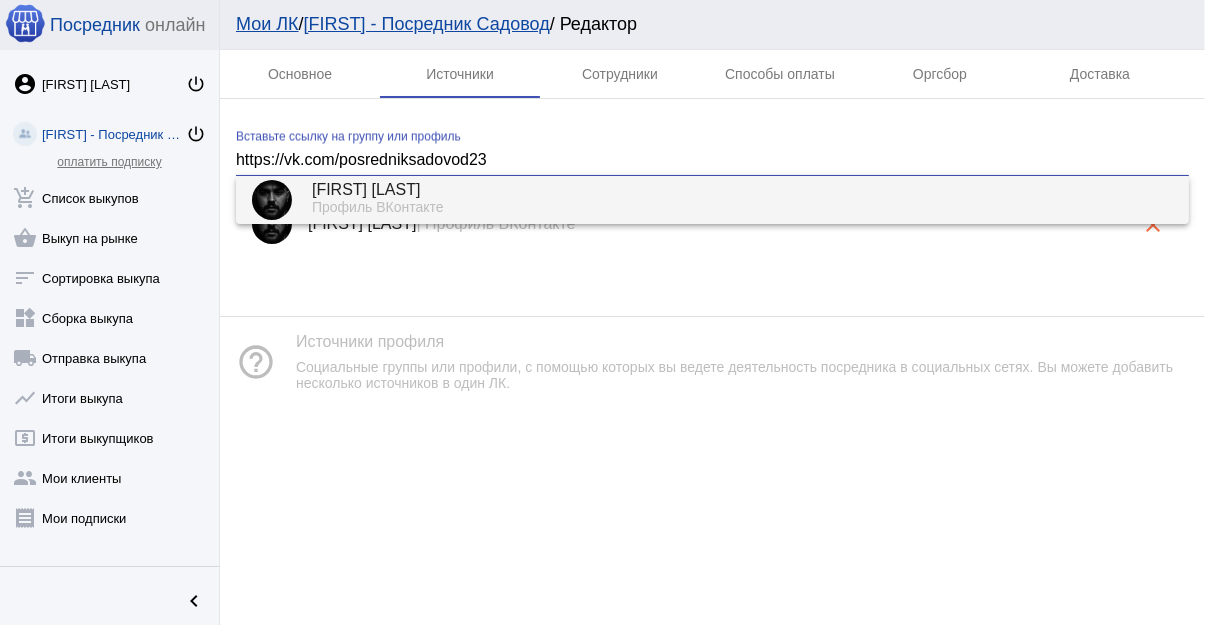 type on "https://vk.com/posredniksadovod23" 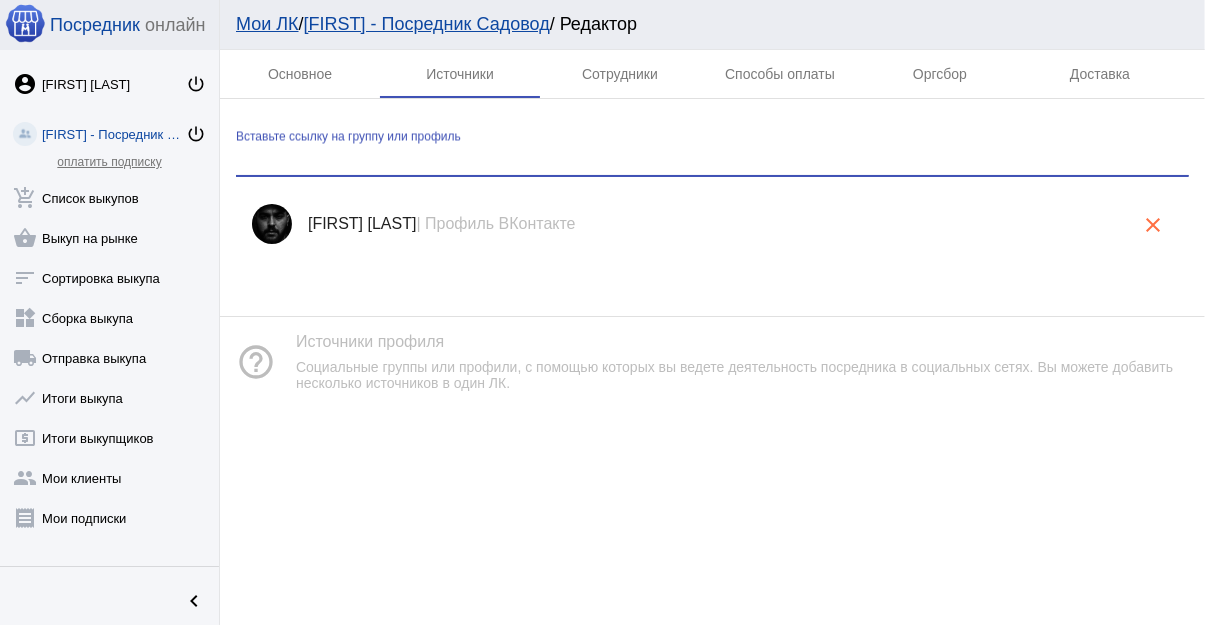 click on "Вставьте ссылку на группу или профиль" at bounding box center (712, 160) 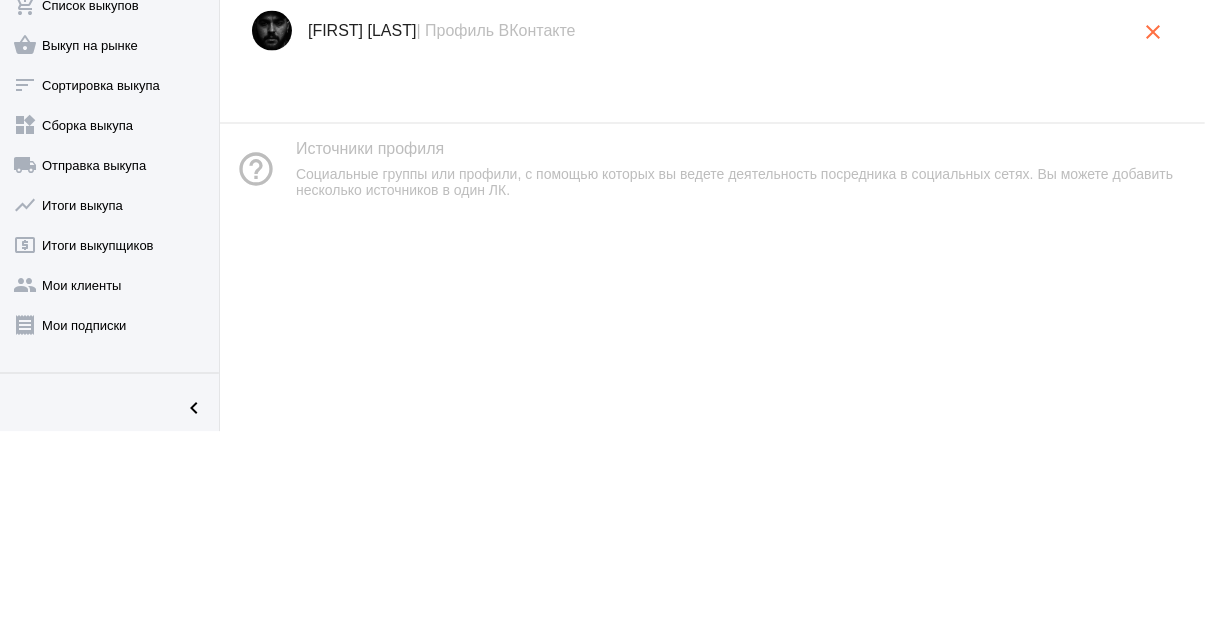 click on "help_outline Источники профиля Социальные группы или профили, с помощью которых вы ведете деятельность посредника в социальных сетях. Вы можете добавить несколько источников в один ЛК." 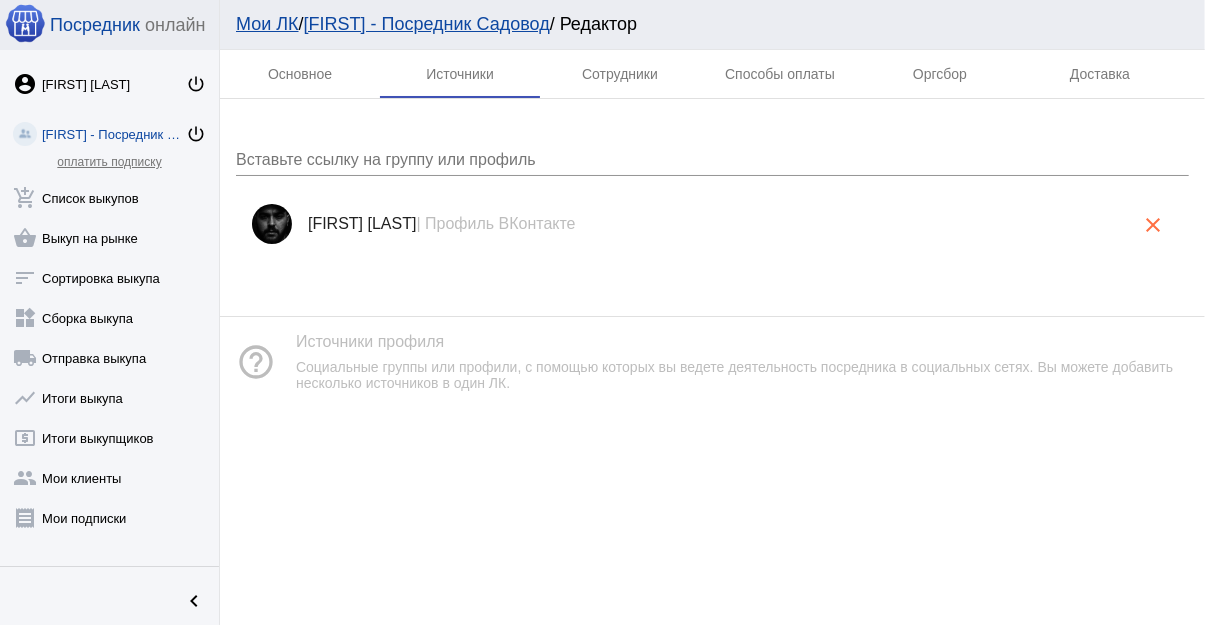 click on "Joseph Hasanov  | Профиль ВКонтакте clear" 